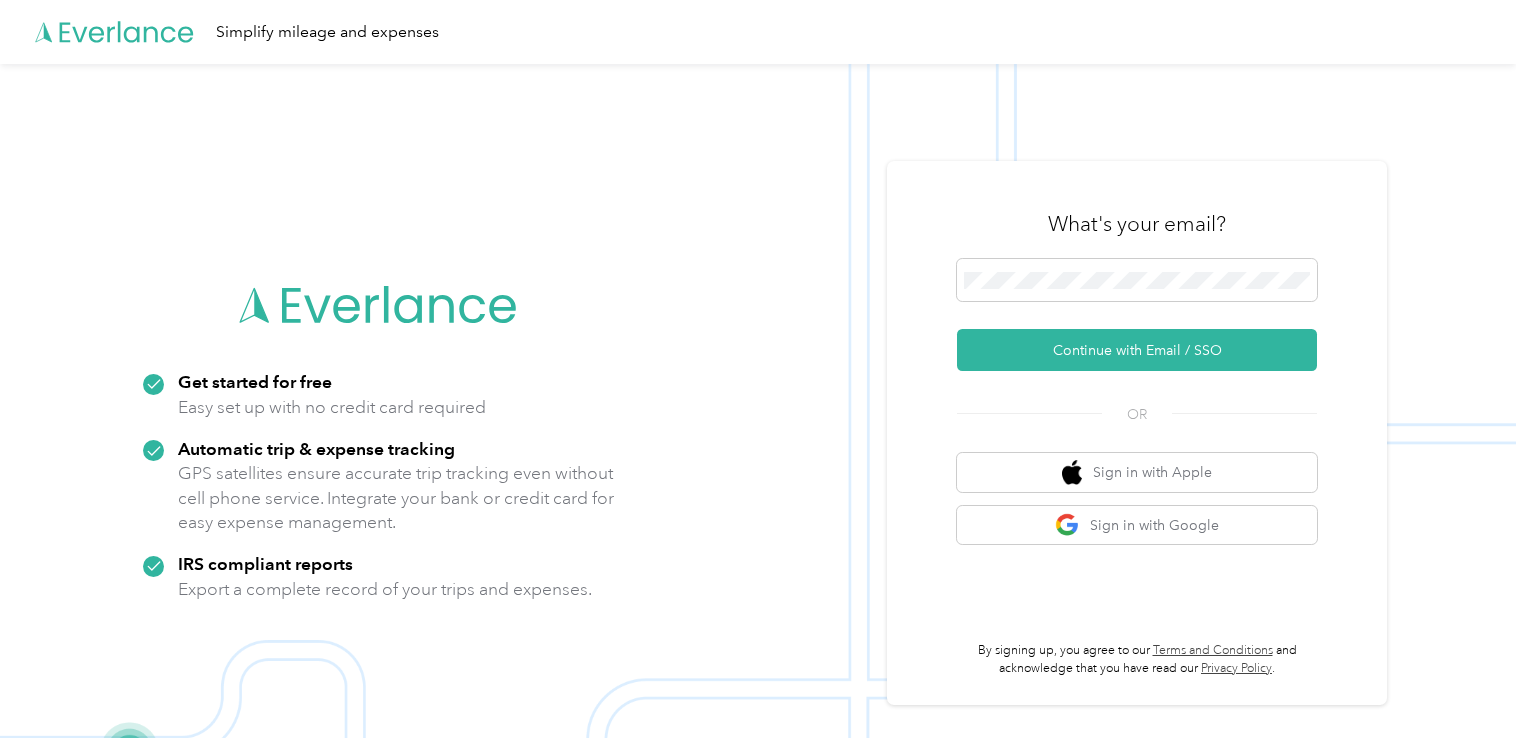 scroll, scrollTop: 0, scrollLeft: 0, axis: both 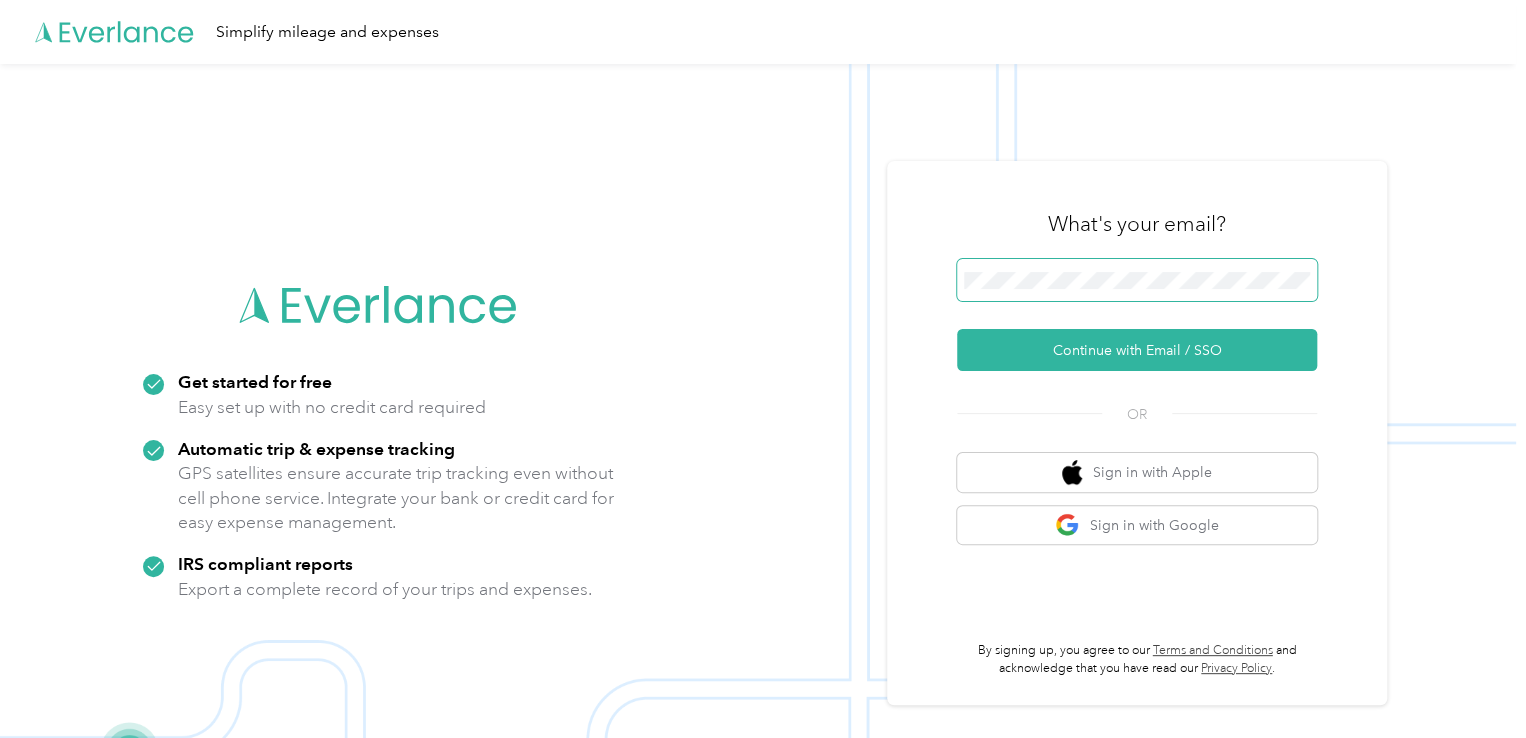 click at bounding box center [1137, 280] 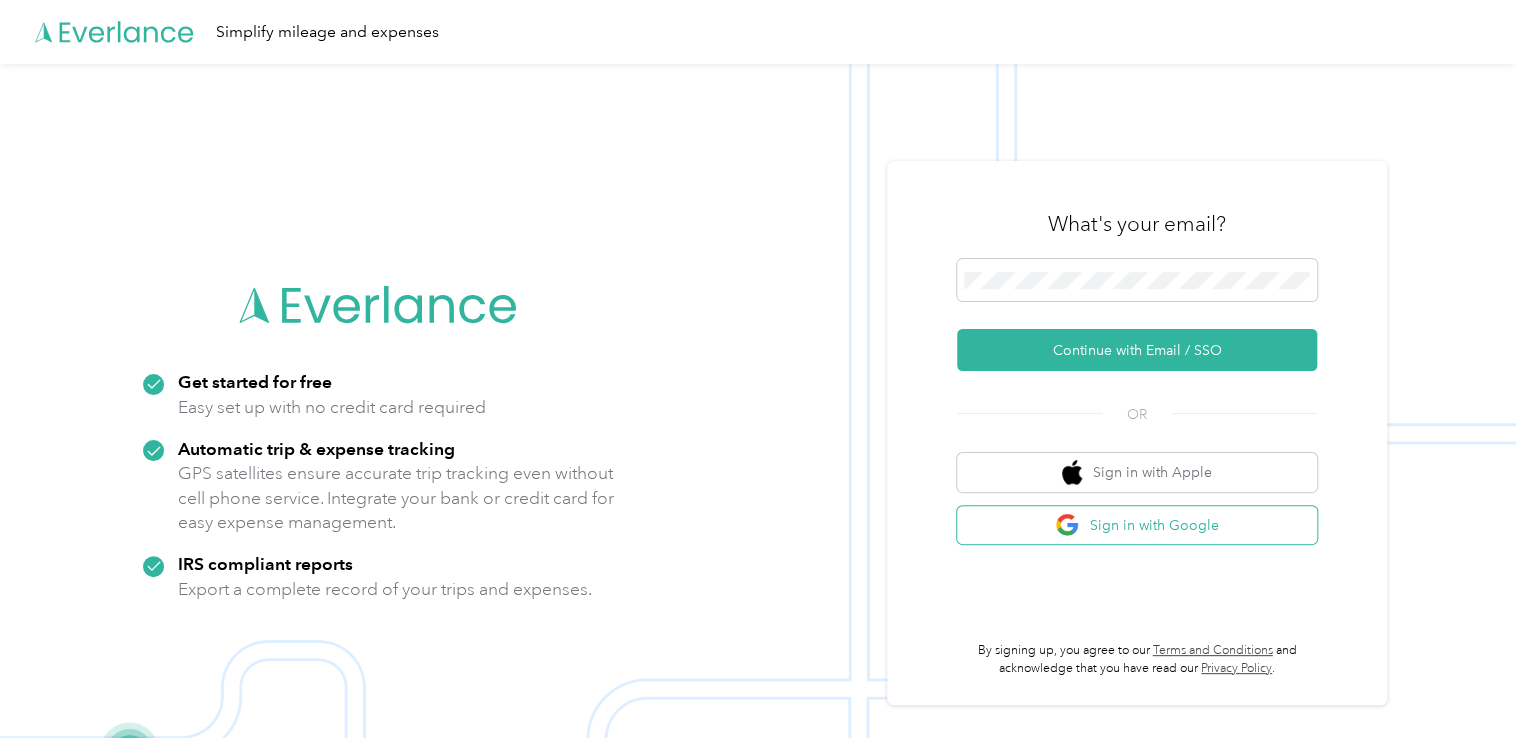 click on "Sign in with Google" at bounding box center [1137, 525] 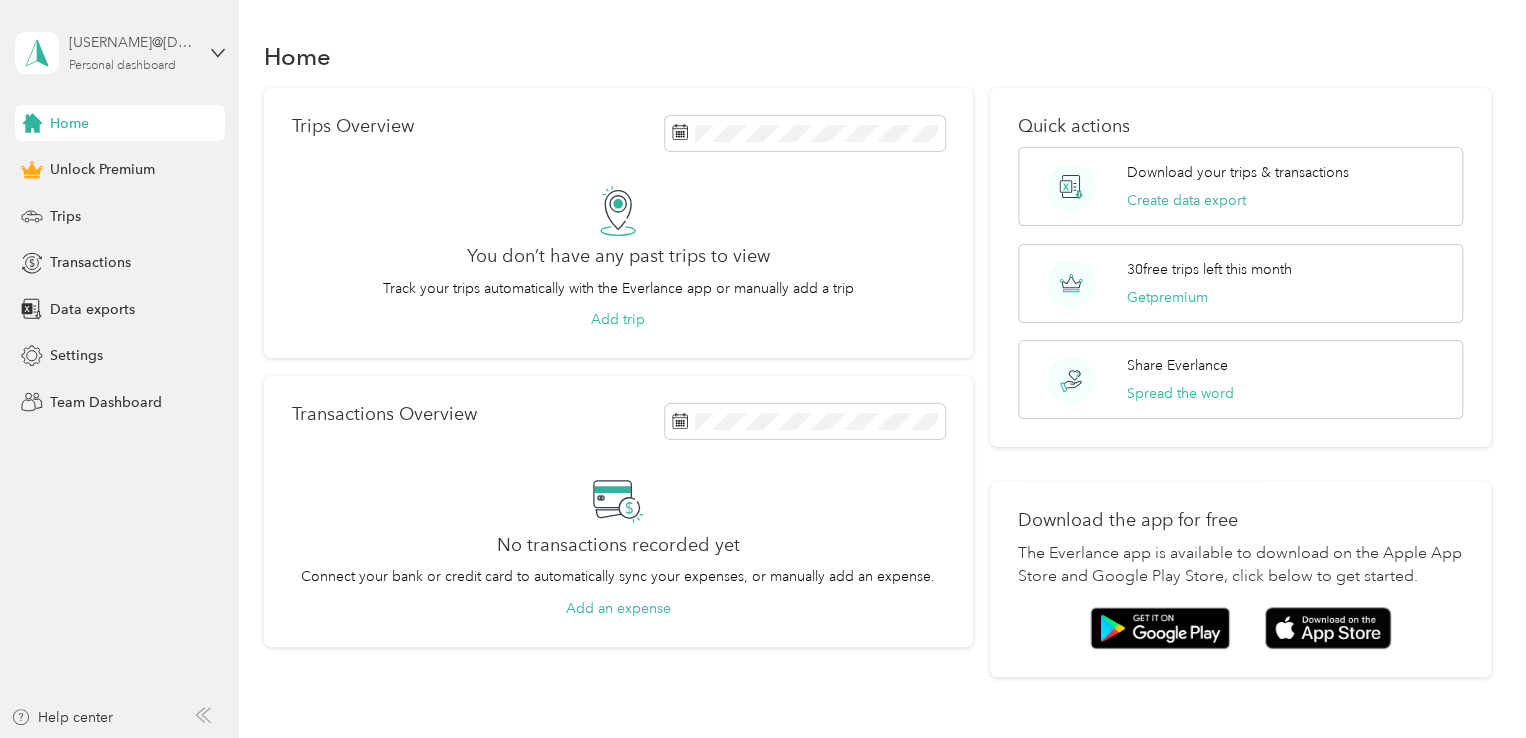 click on "[USERNAME]@[DOMAIN]" at bounding box center [131, 42] 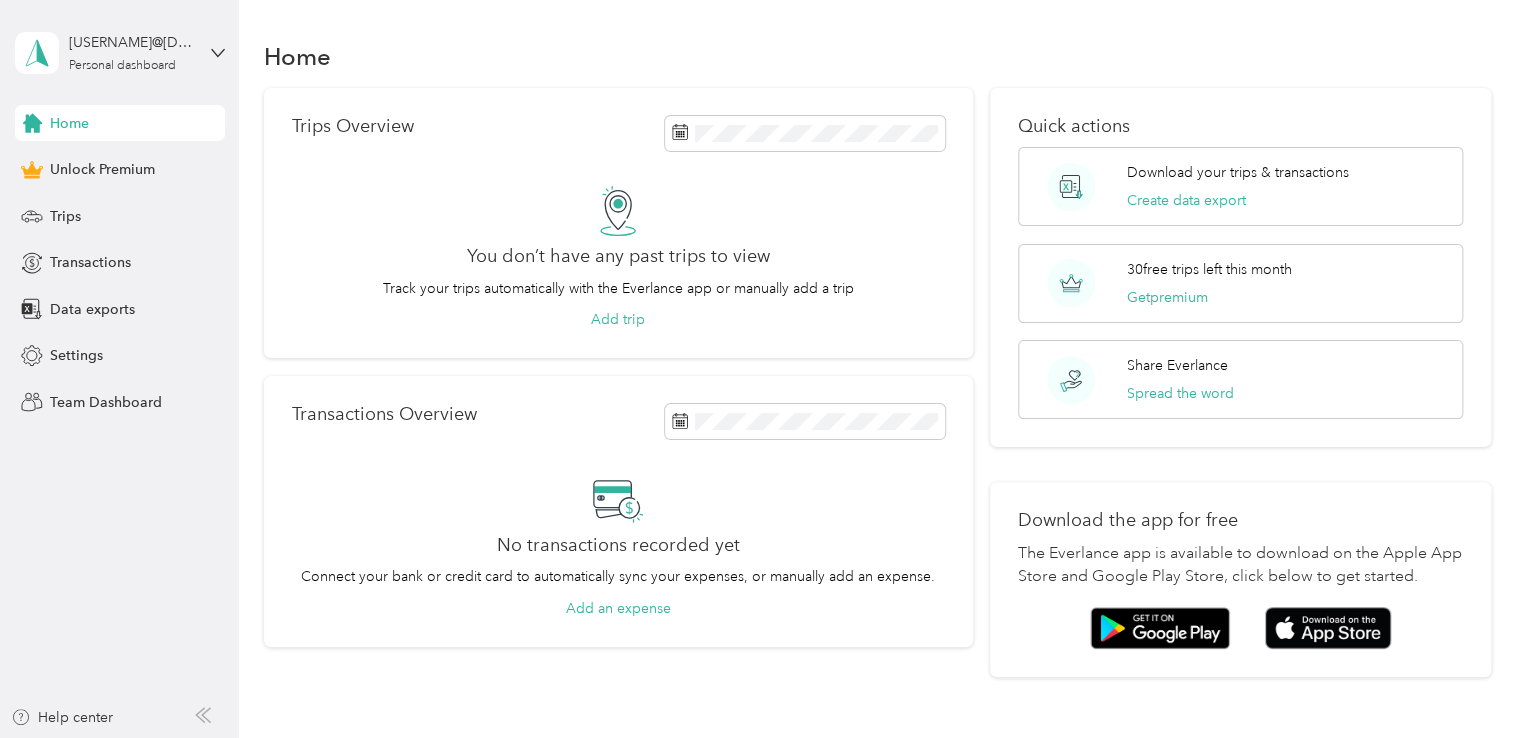 click on "Trips Overview You don’t have any past trips to view  Track your trips automatically with the Everlance app or manually add a trip Add trip" at bounding box center [618, 223] 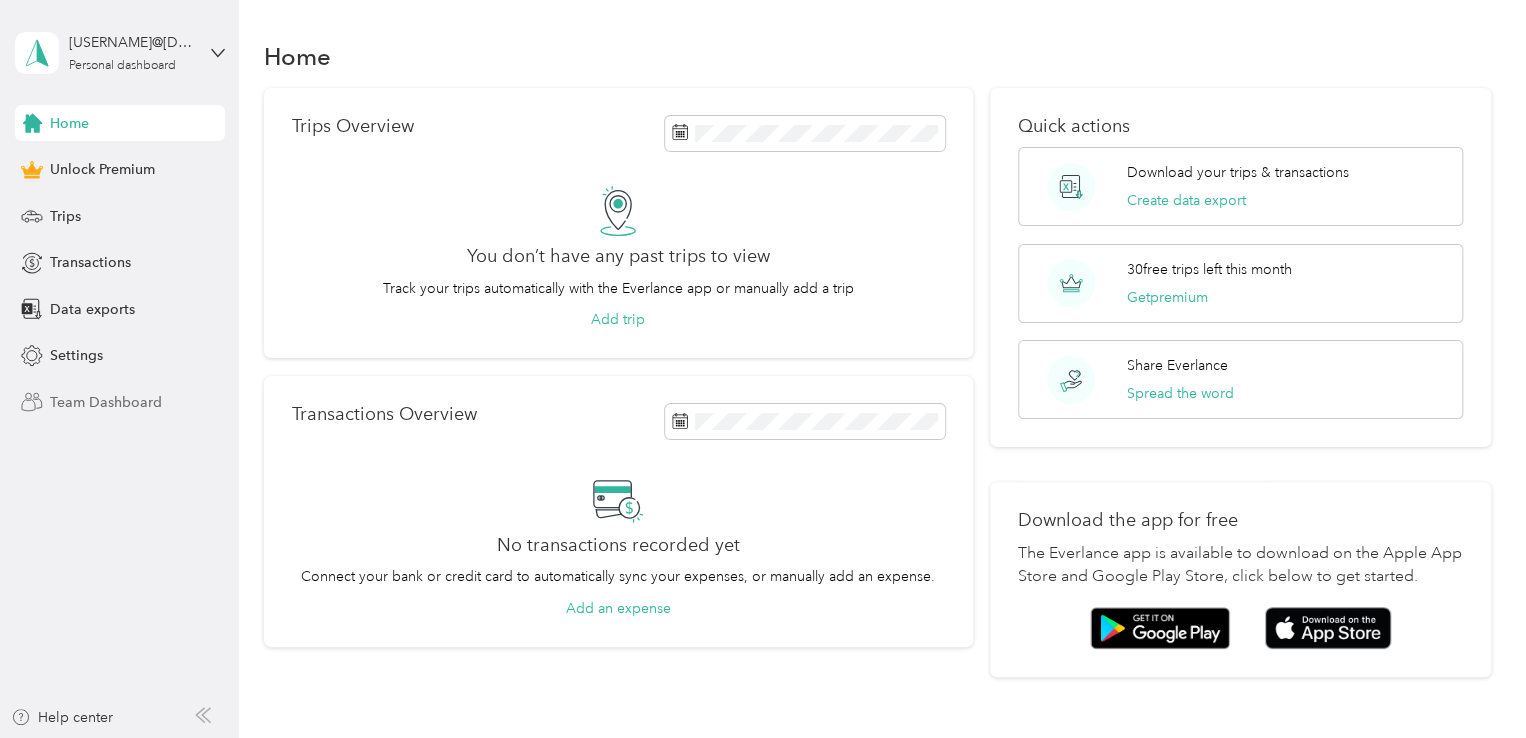 click on "Team Dashboard" at bounding box center (106, 402) 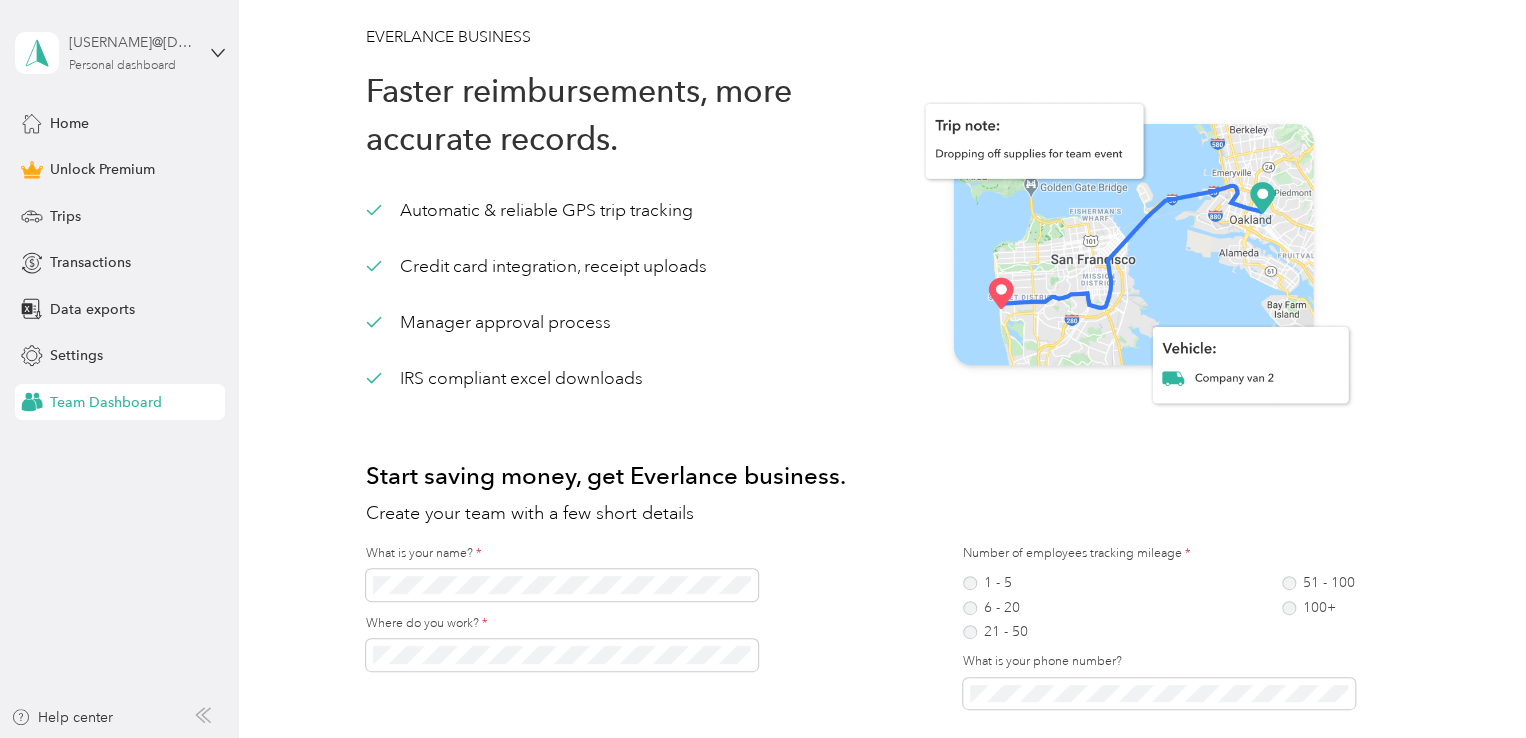 click on "Personal dashboard" at bounding box center [122, 66] 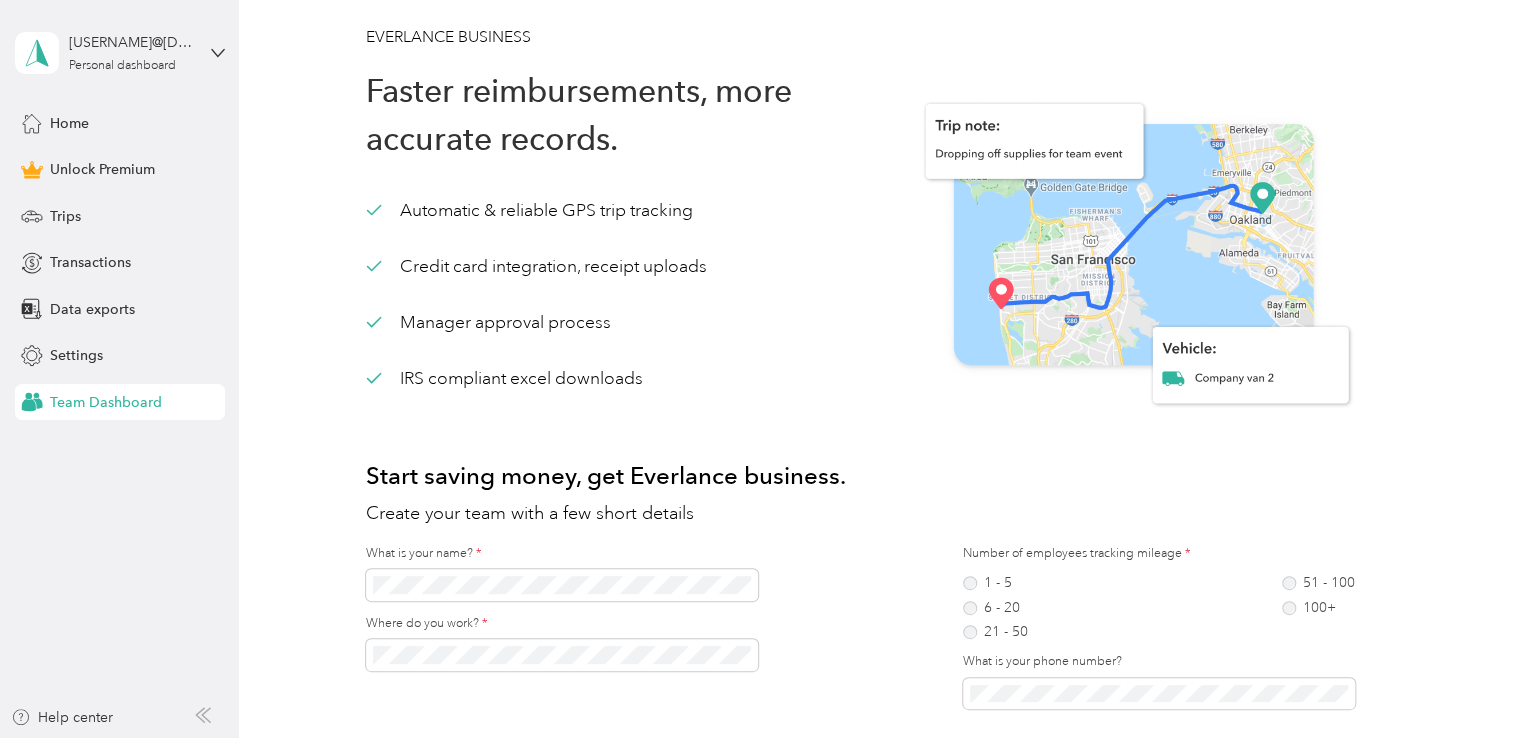 click on "EVERLANCE BUSINESS Faster reimbursements, more accurate records. Automatic & reliable GPS trip tracking Credit card integration, receipt uploads Manager approval process IRS compliant excel downloads Start saving money, get Everlance business. Create your team with a few short details What is your name?   * Where do you work?   * Number of employees tracking mileage   * 1 - 5 6 - 20 21 - 50 51 - 100 100+ What is your phone number?   Learn more Create my team FAQs How can Everlance save my company money? Everlance is more accurate at tracking mileage than manual odometer tracking with pen and paper. More accurate mileage tracking means less money spent on reimbursements. Most teams see a 30% reduction in reimbursement costs when they switch from manual to GPS tracking. Using Everlance will also save your company time by streamlining the reimbursement process and tracking mileage and expenses in our all-in-one platform How does it work? How do I keep track of expenses when I'm self employed? Learn more" at bounding box center [878, 809] 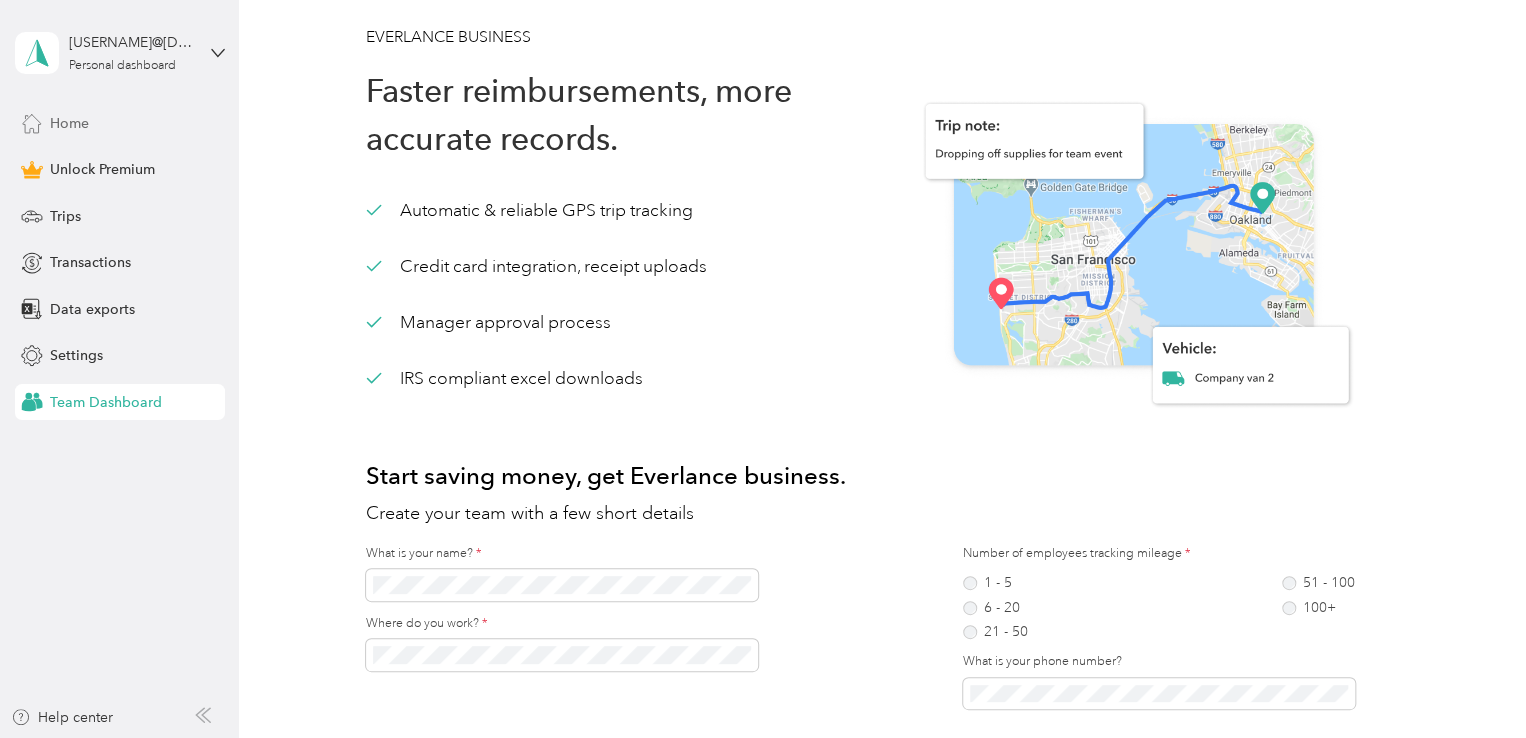 click on "Home" at bounding box center (69, 123) 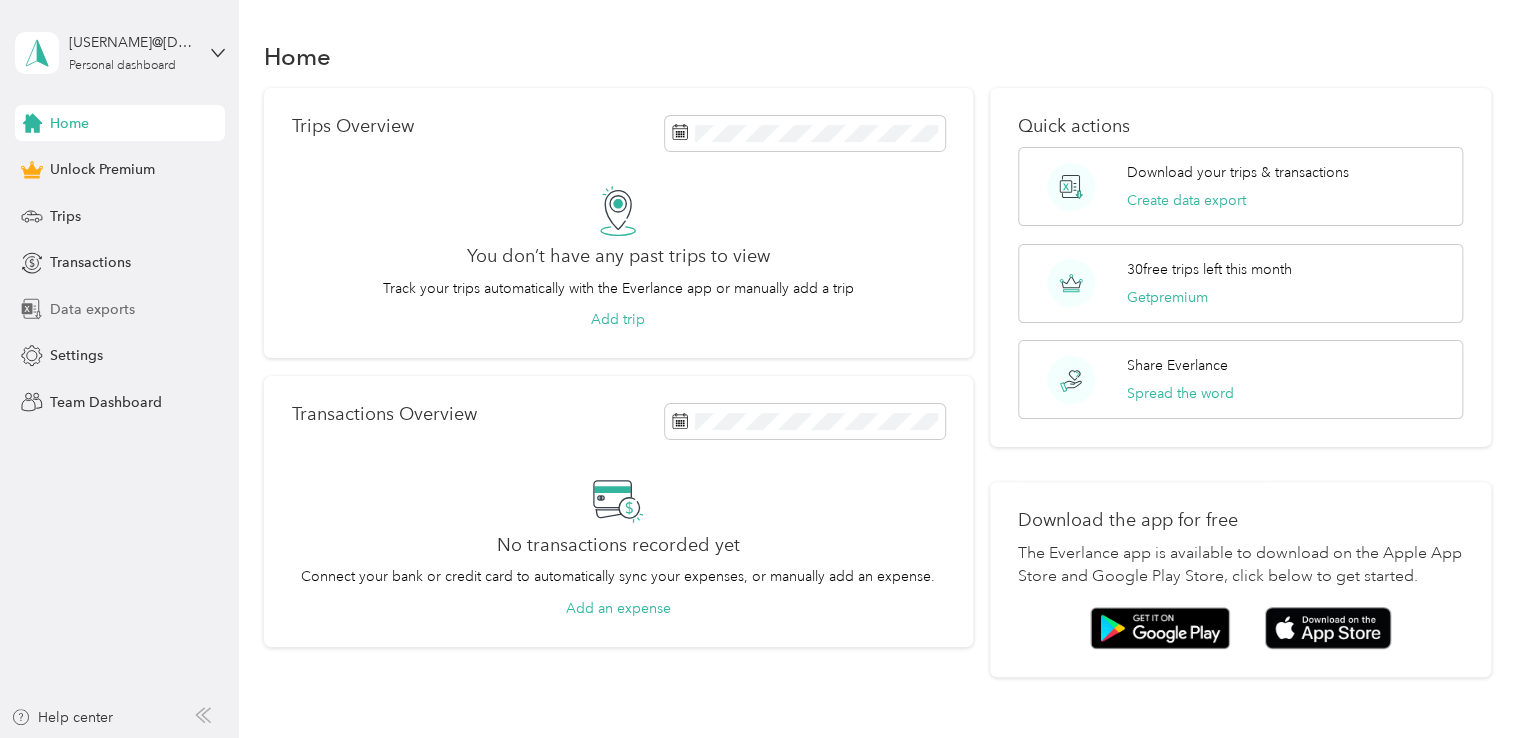 click on "Data exports" at bounding box center (120, 309) 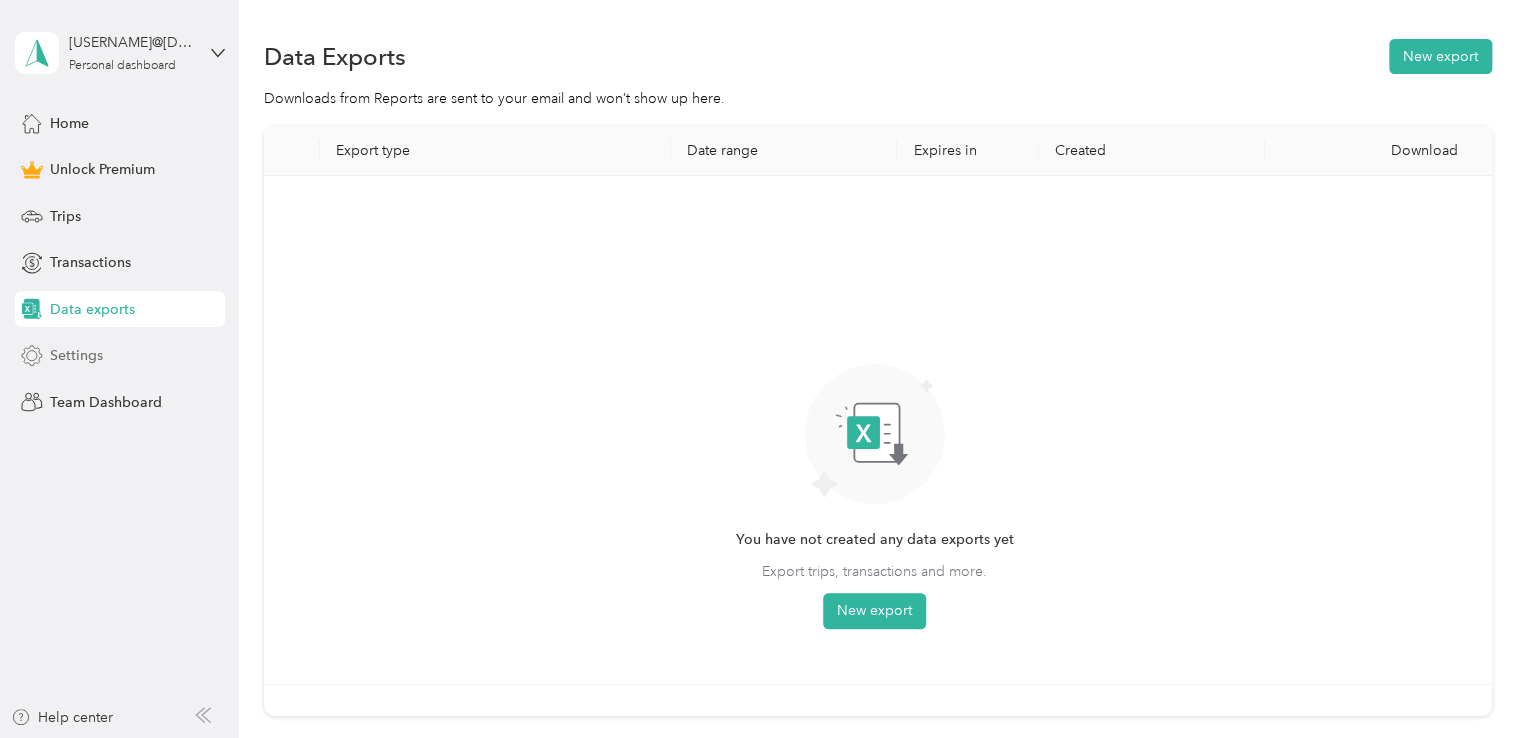 click on "Settings" at bounding box center [76, 355] 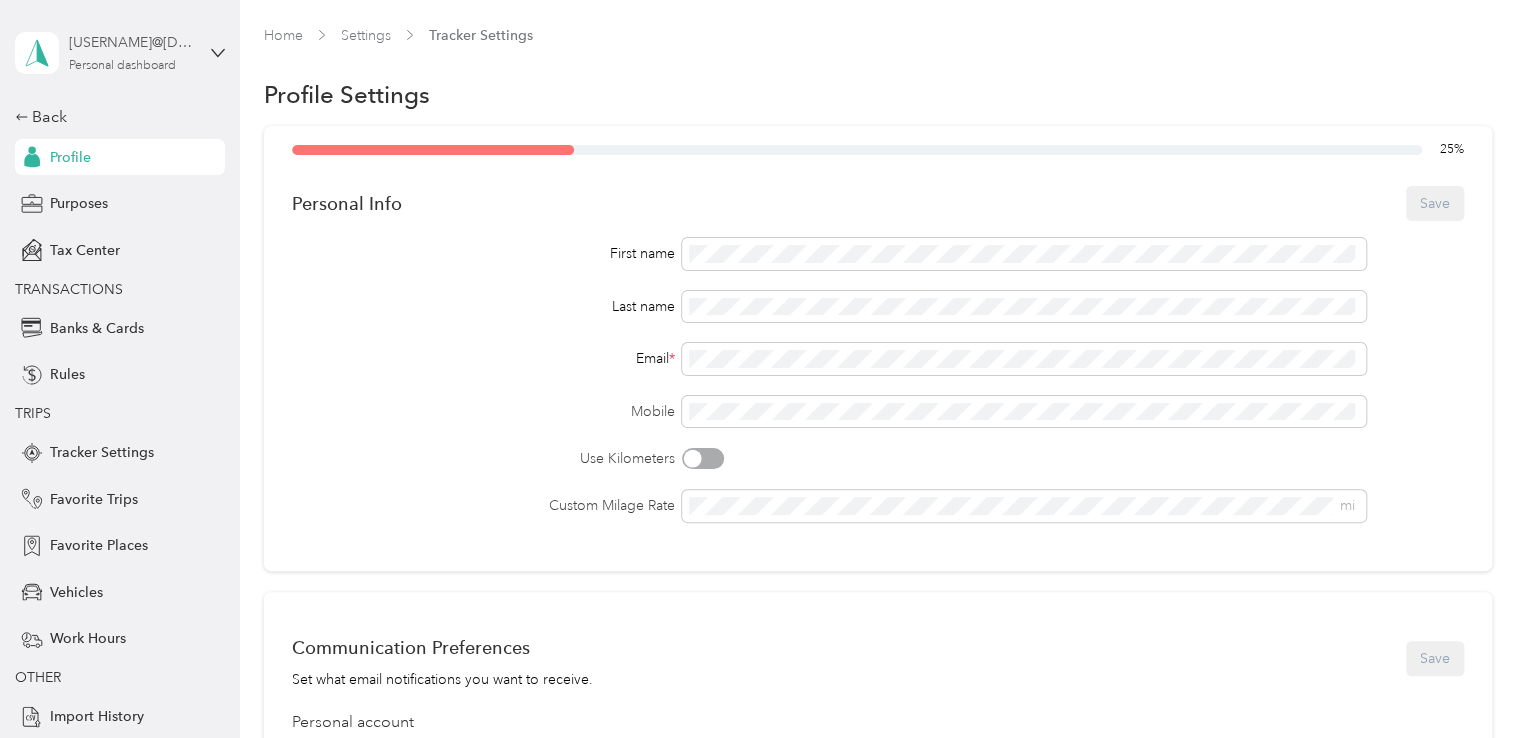 click on "[USERNAME]@[DOMAIN]" at bounding box center [131, 42] 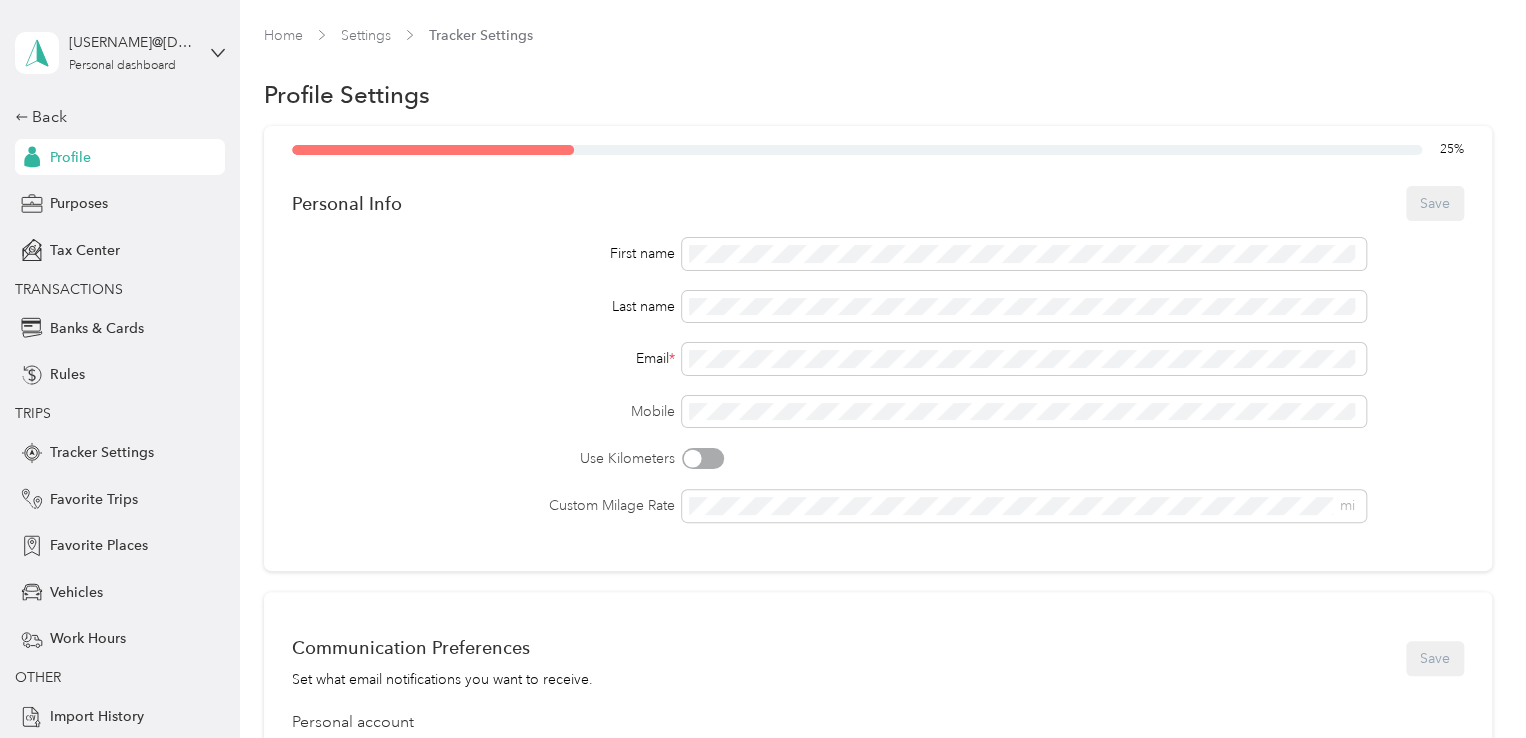 click on "Email *" at bounding box center (878, 359) 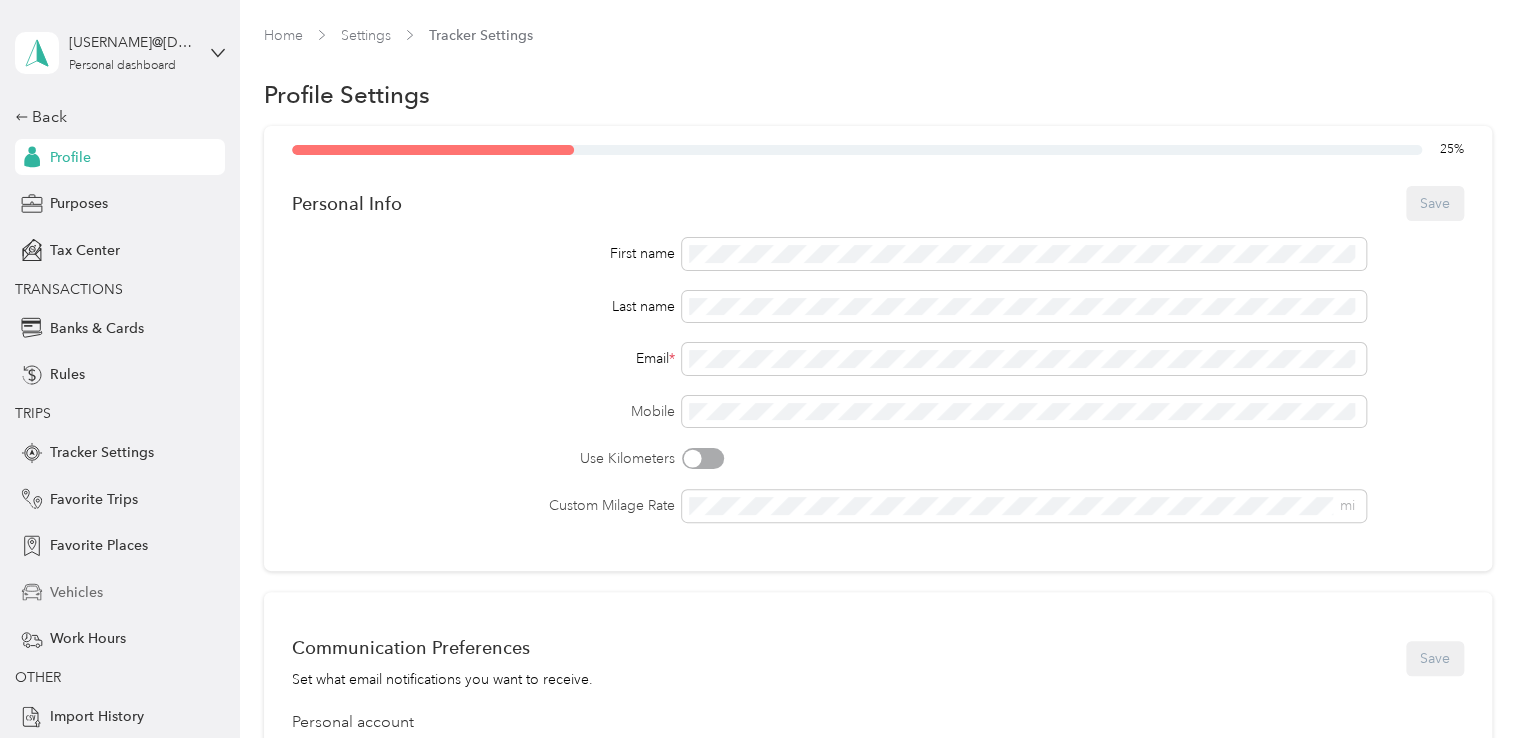 click on "Vehicles" at bounding box center (76, 592) 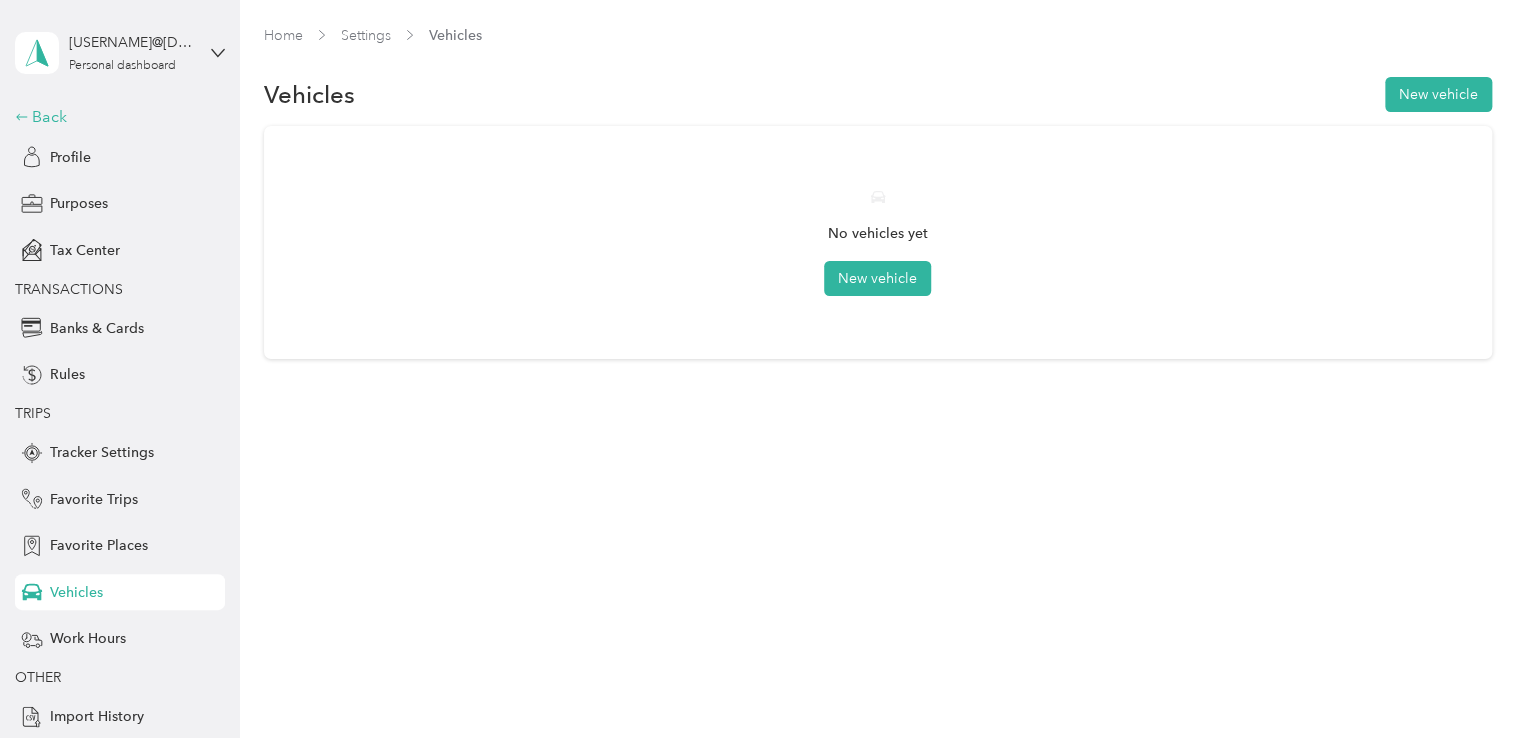 click on "Back" at bounding box center [115, 117] 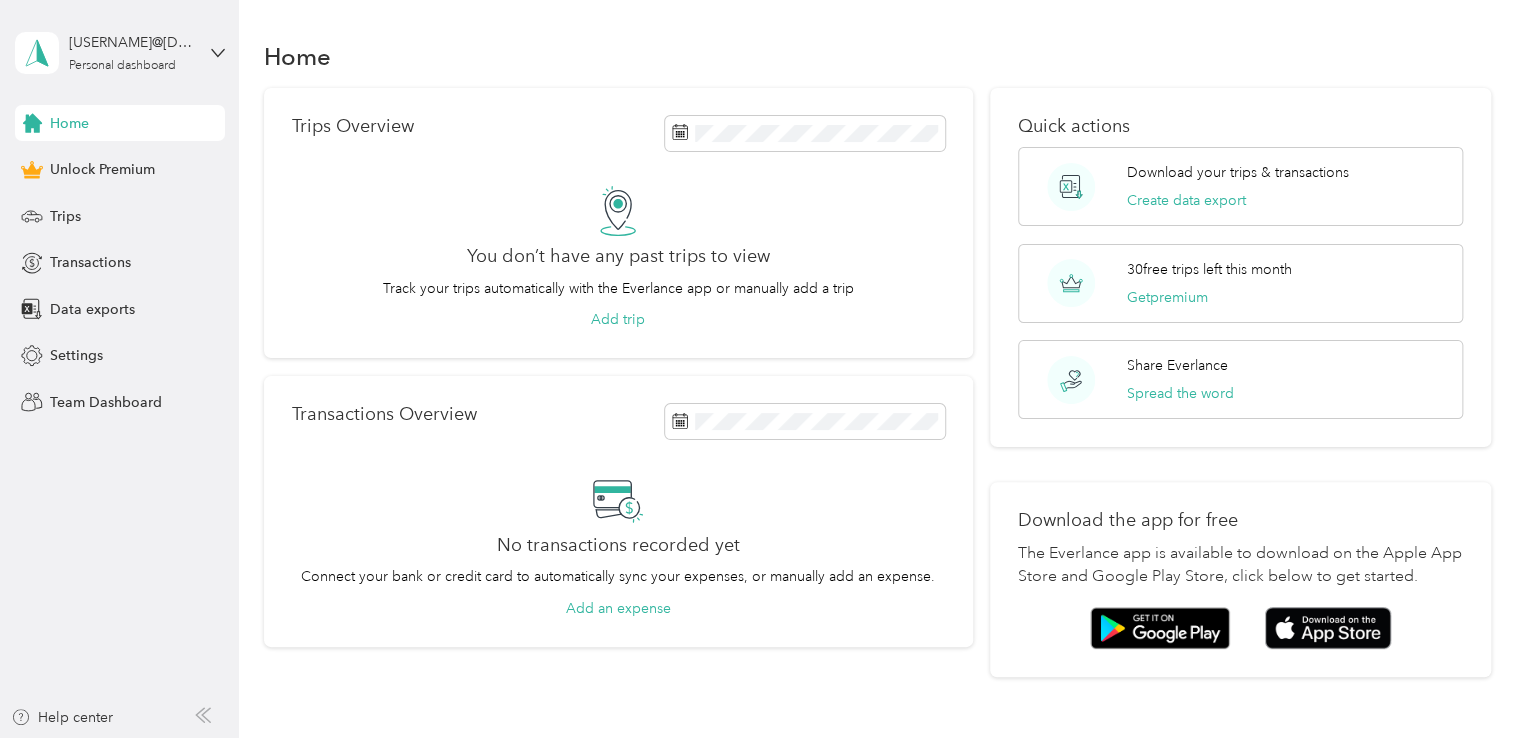 click on "Home" at bounding box center (69, 123) 